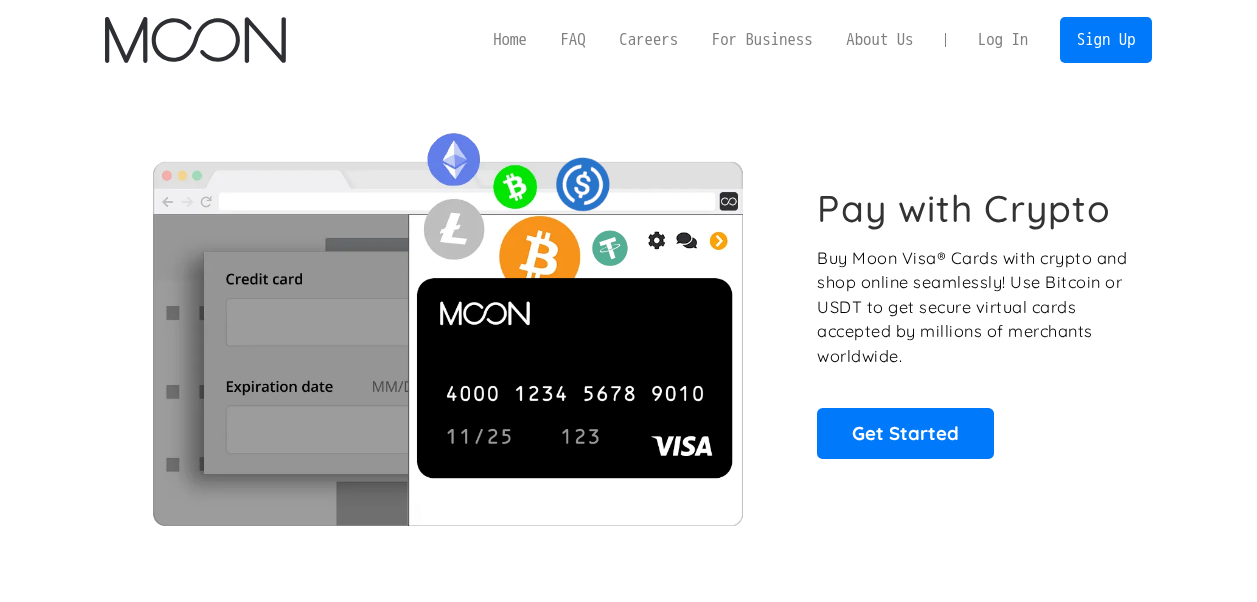 click on "Log In" at bounding box center [1003, 40] 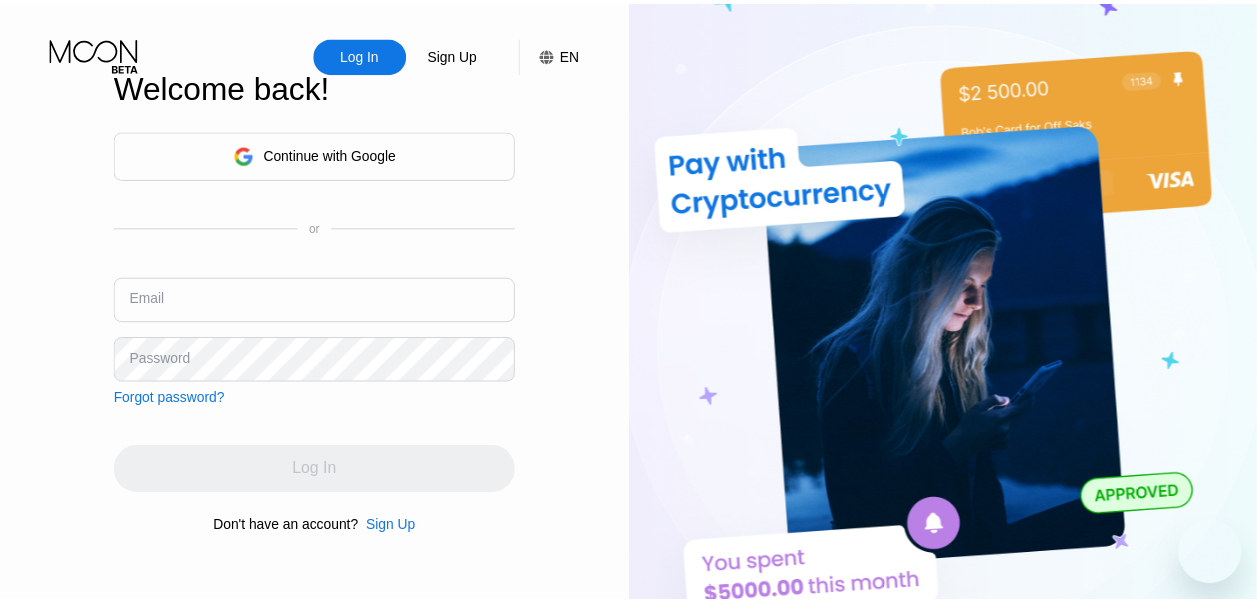 scroll, scrollTop: 0, scrollLeft: 0, axis: both 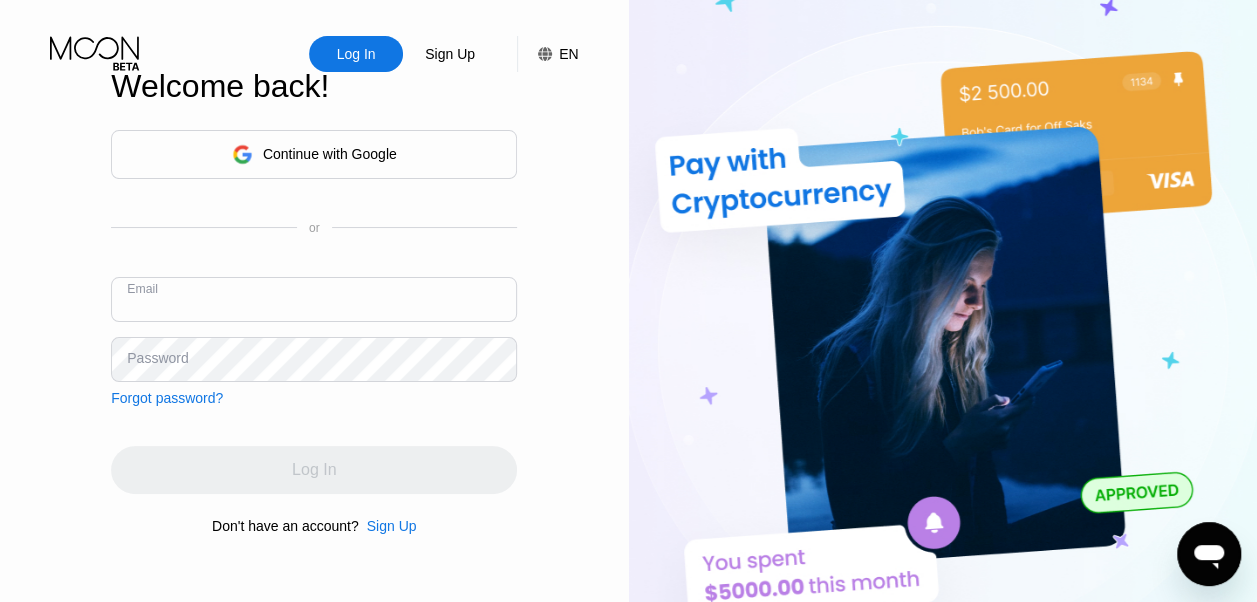 click at bounding box center (314, 299) 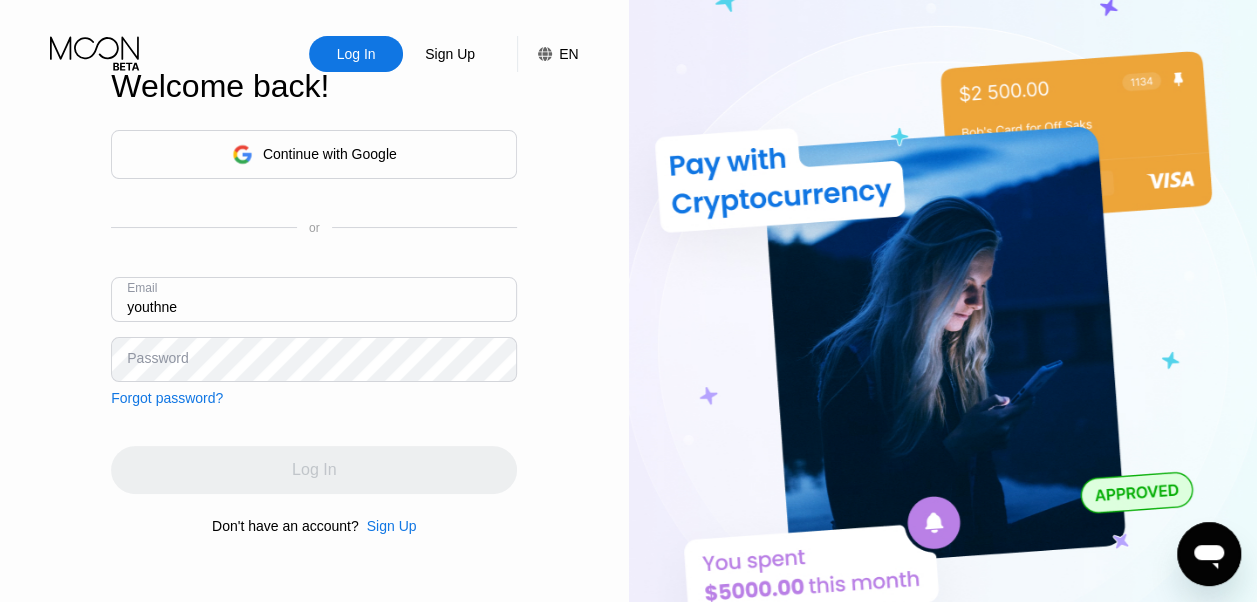 type on "[EMAIL]" 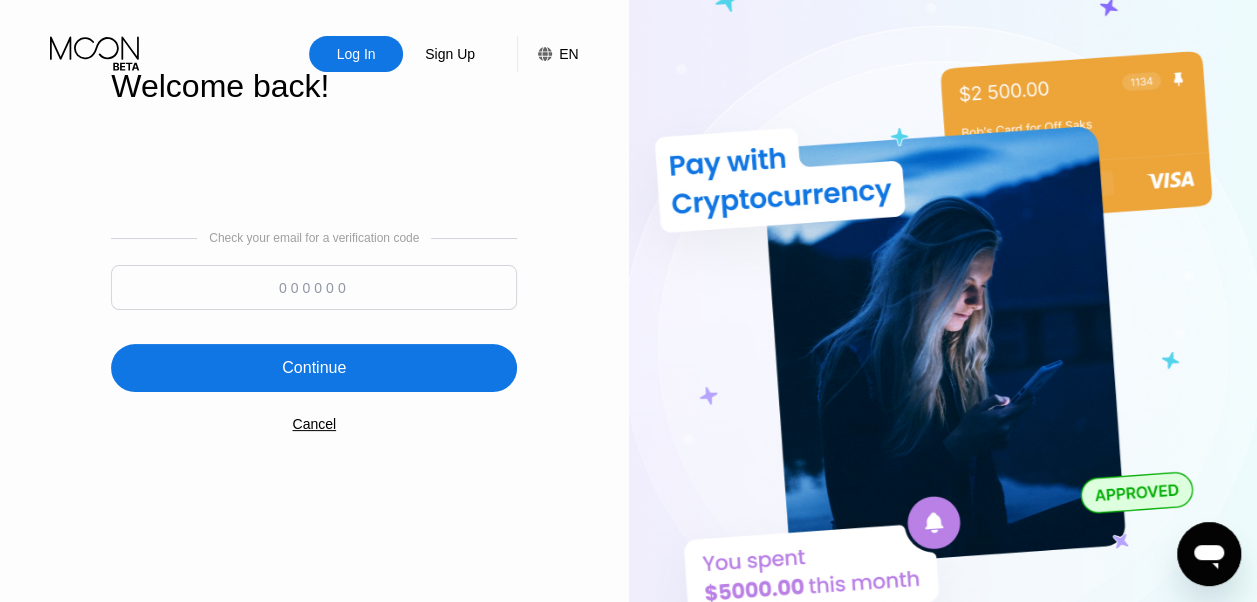 click at bounding box center (314, 287) 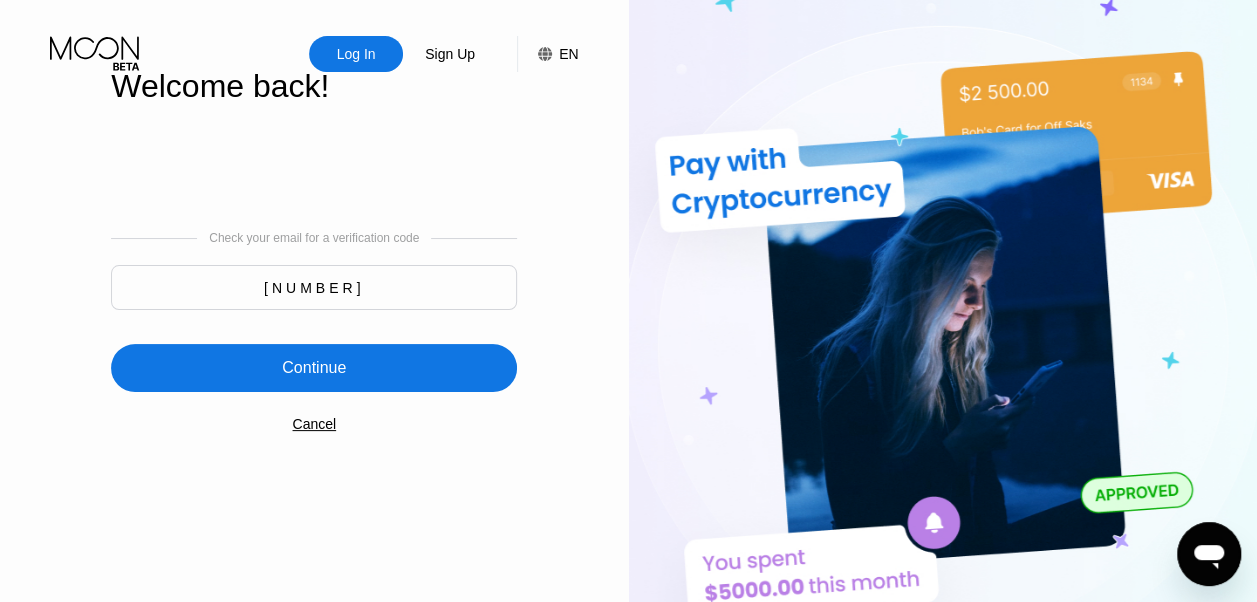 type on "244476" 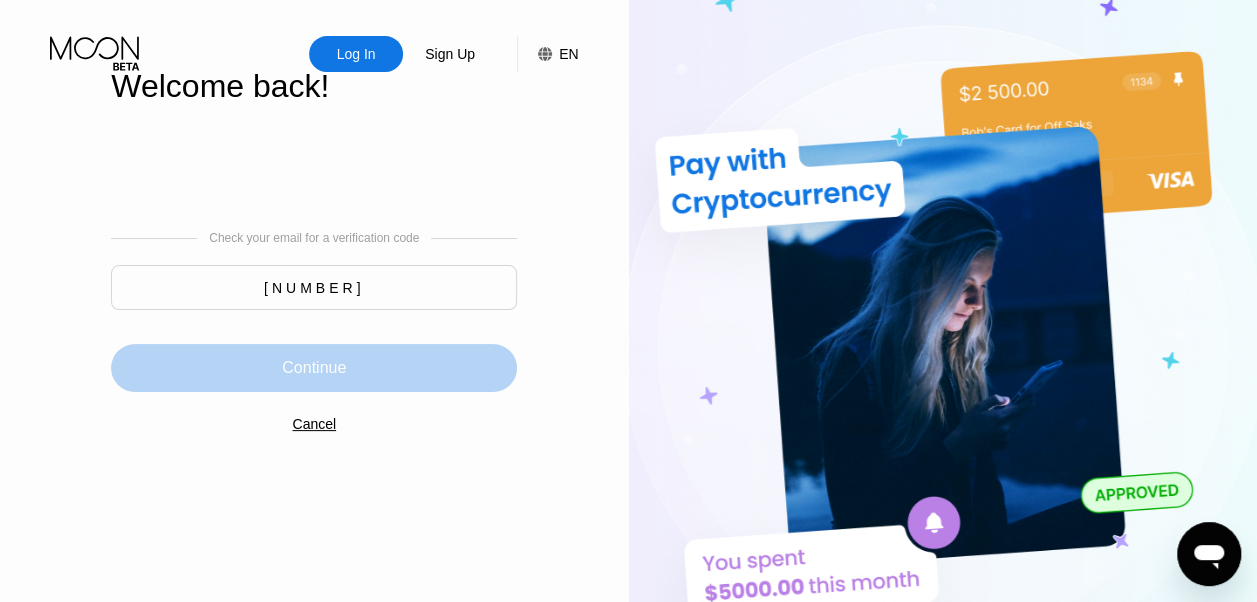 click on "Continue" at bounding box center (314, 368) 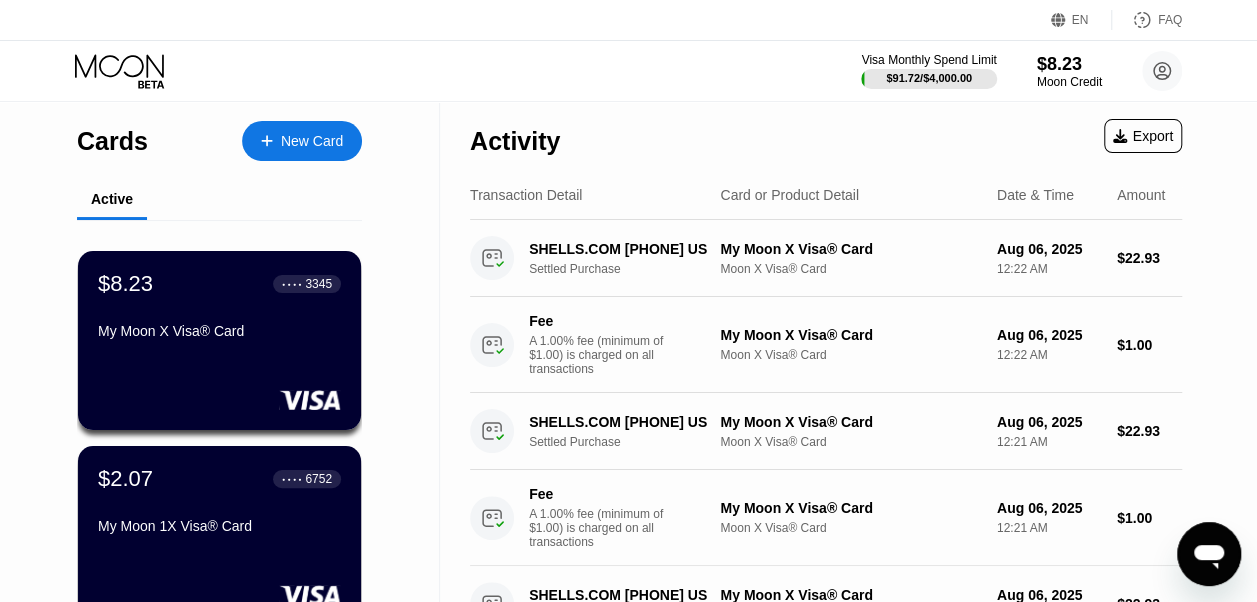 click on "$8.23 ● ● ● ● 3345 My Moon X Visa® Card" at bounding box center (219, 309) 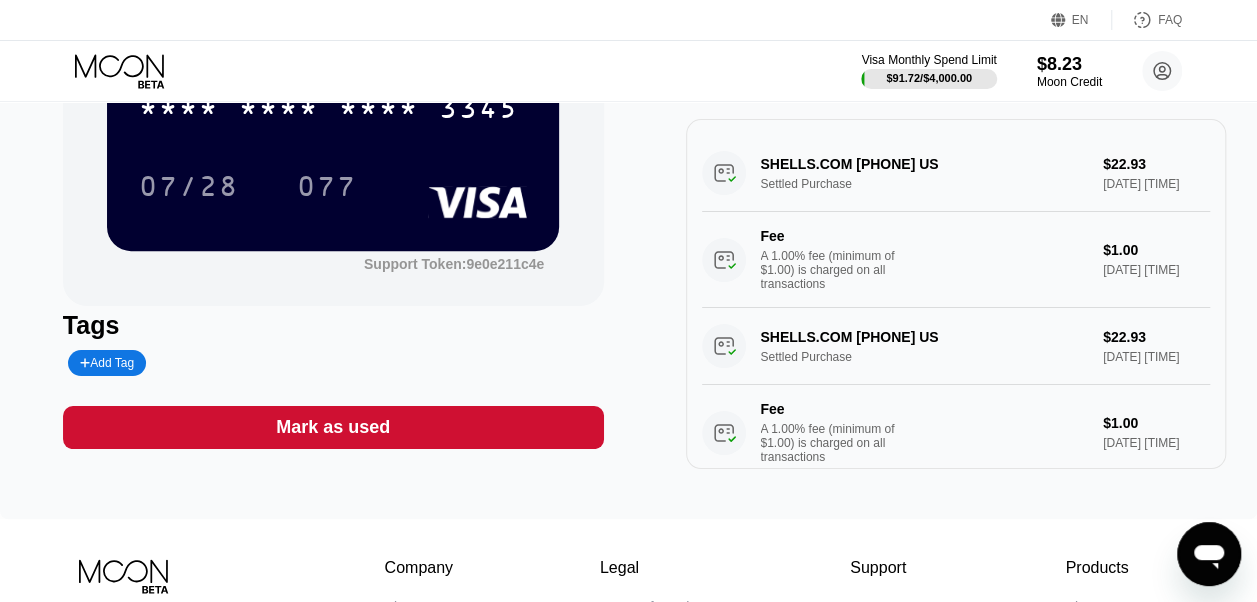 scroll, scrollTop: 226, scrollLeft: 0, axis: vertical 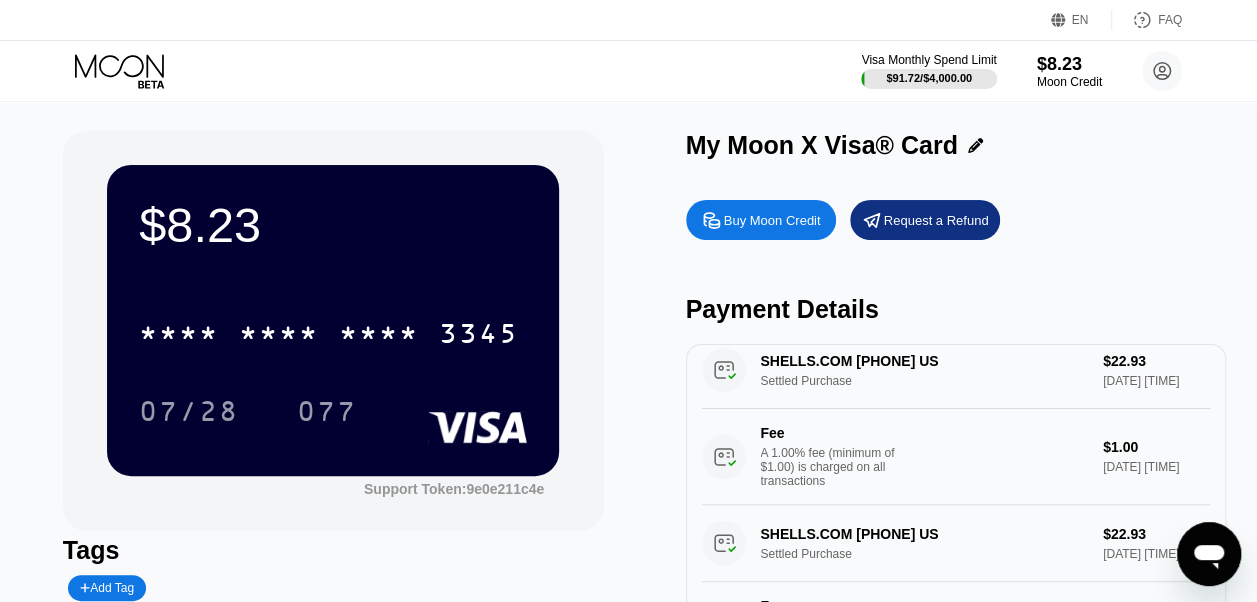 click on "$8.23" at bounding box center (333, 225) 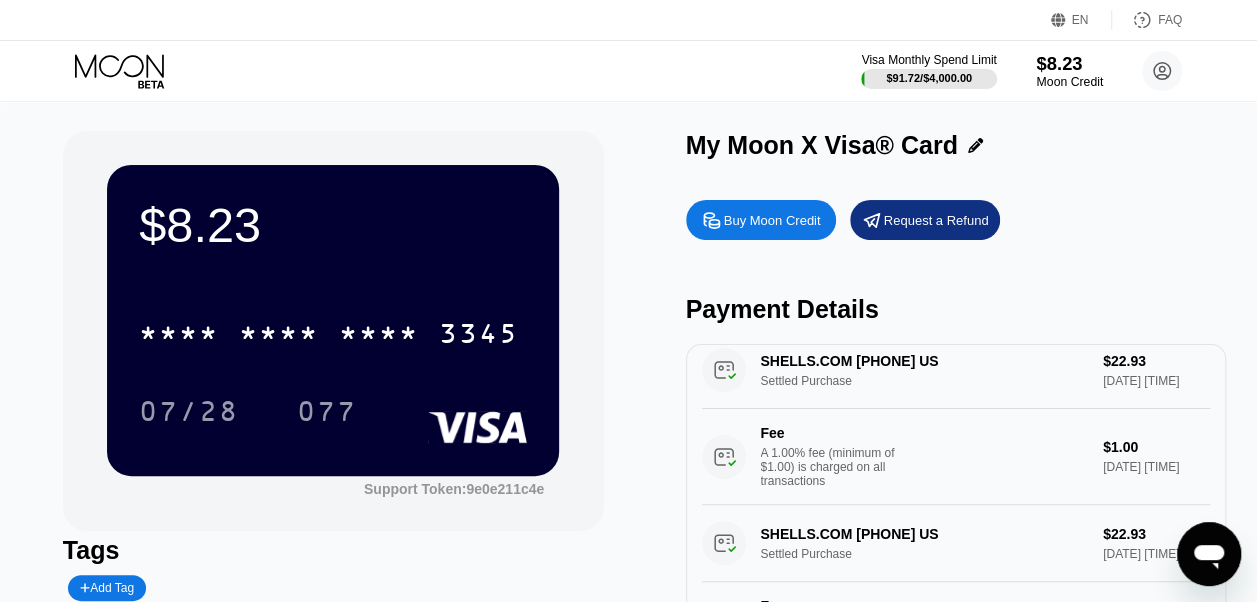 click on "Moon Credit" at bounding box center [1069, 82] 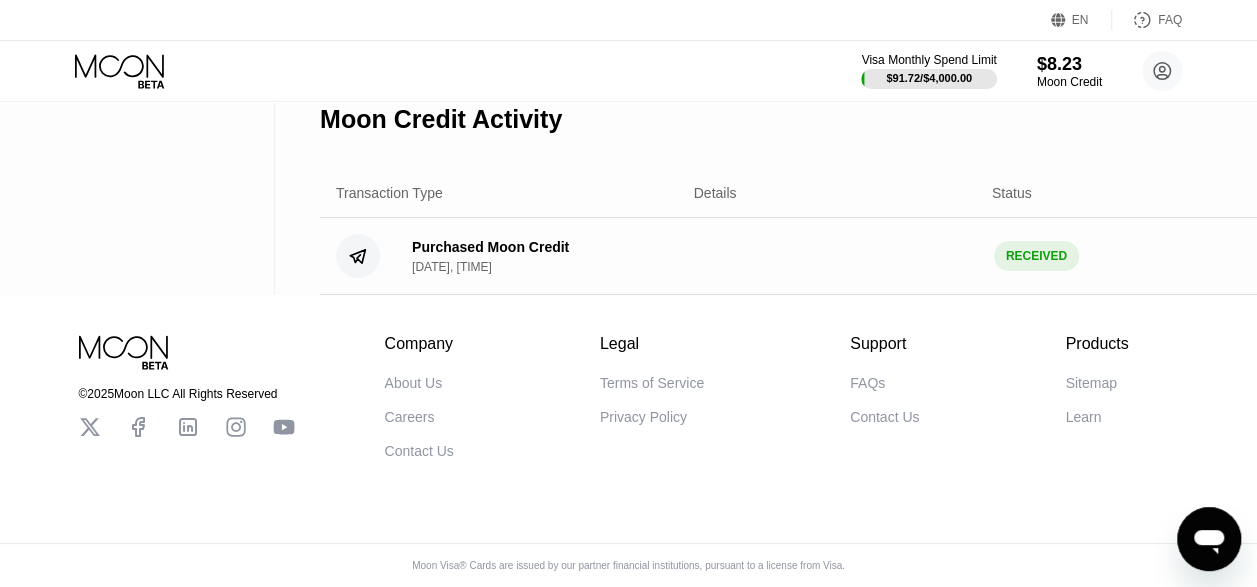 scroll, scrollTop: 0, scrollLeft: 0, axis: both 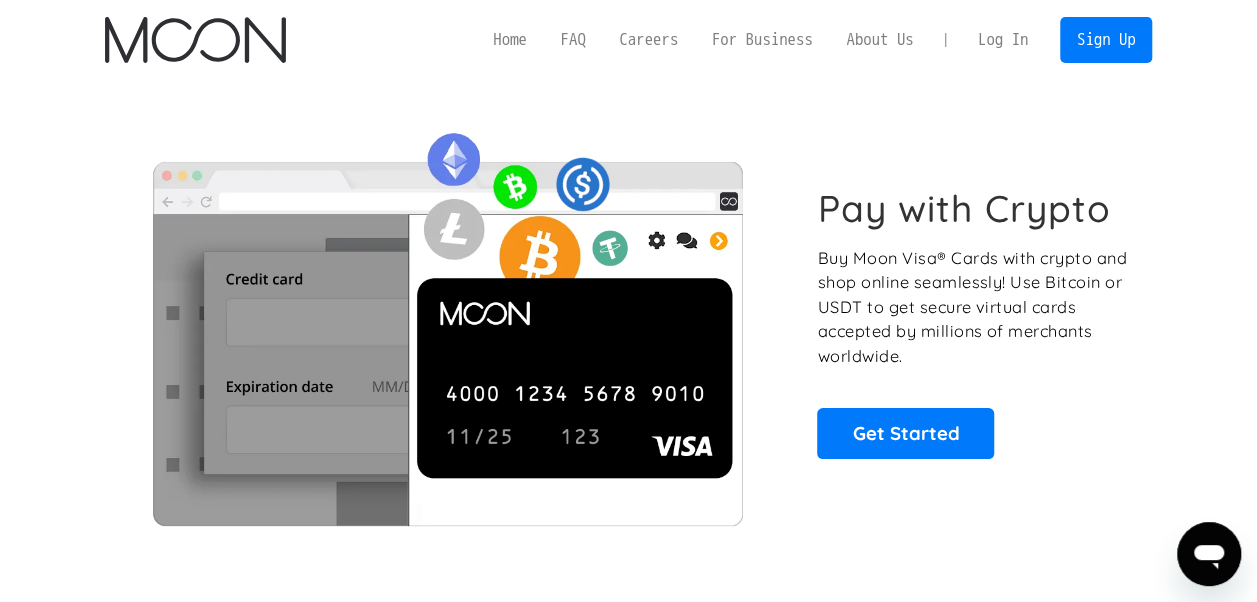 click on "Log In" at bounding box center (1003, 40) 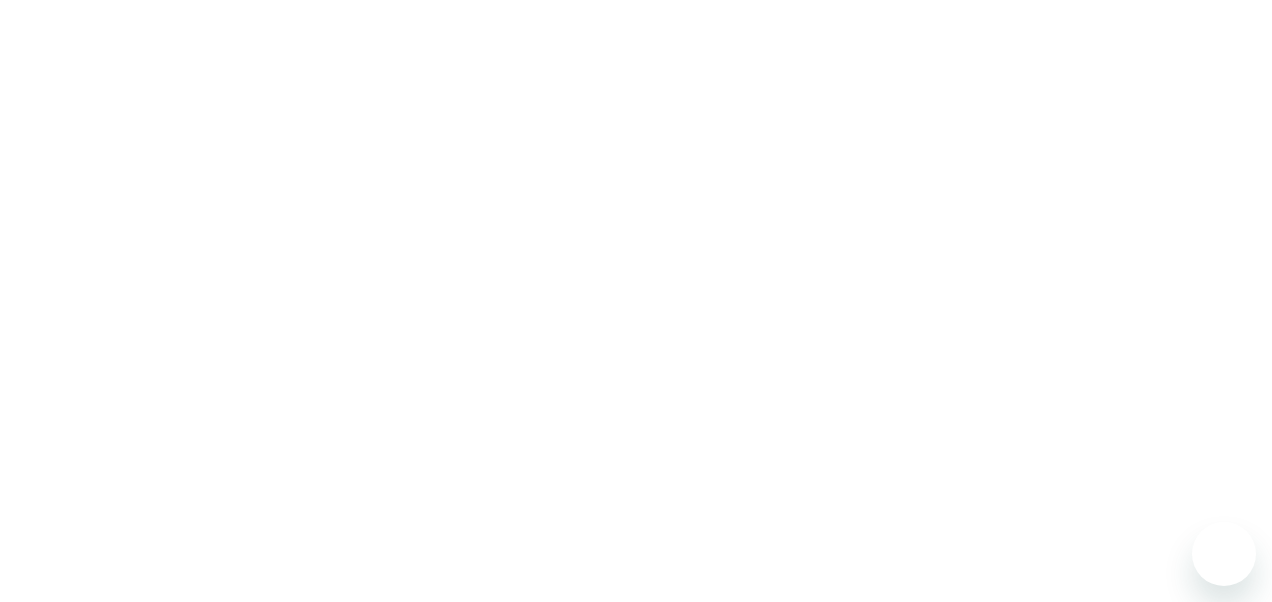 scroll, scrollTop: 0, scrollLeft: 0, axis: both 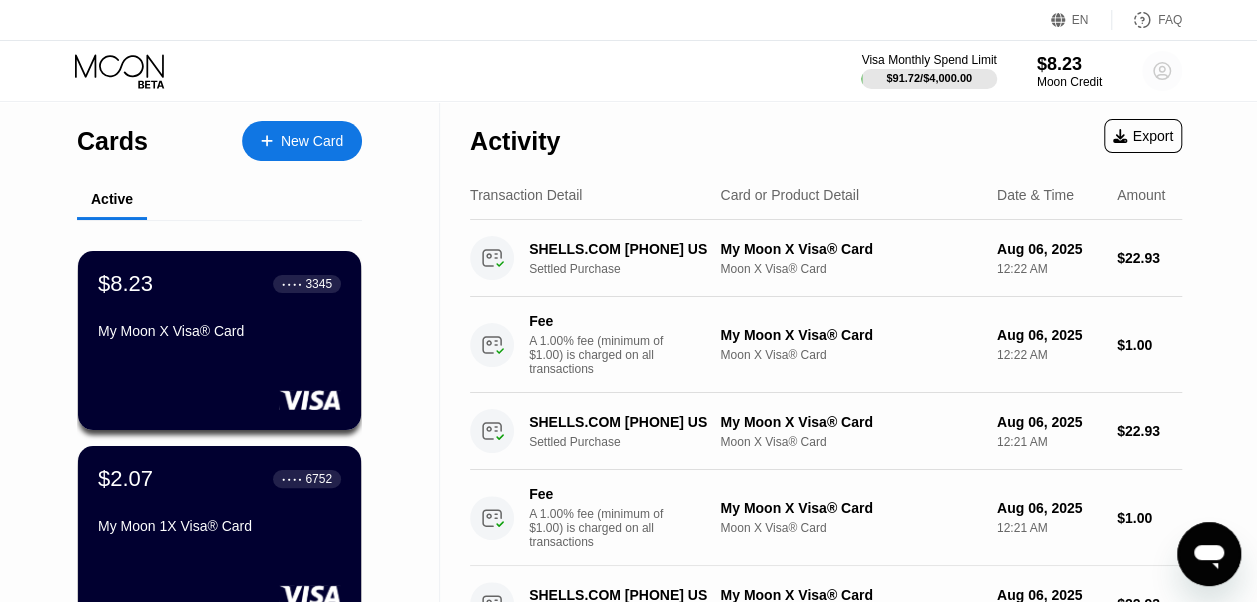 click 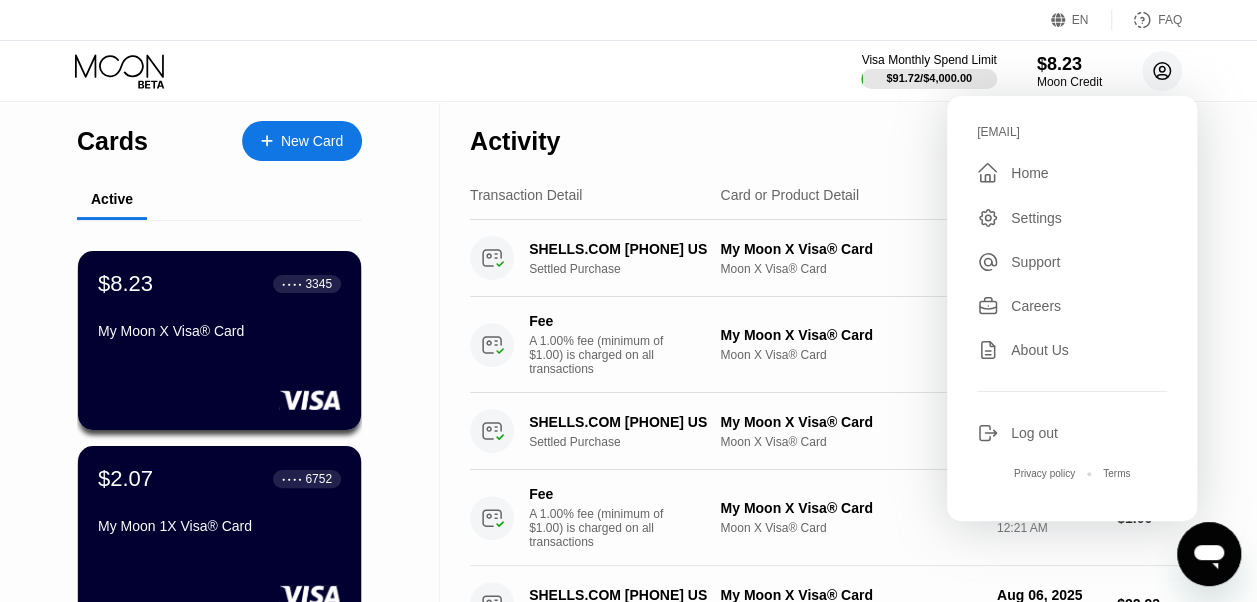 click 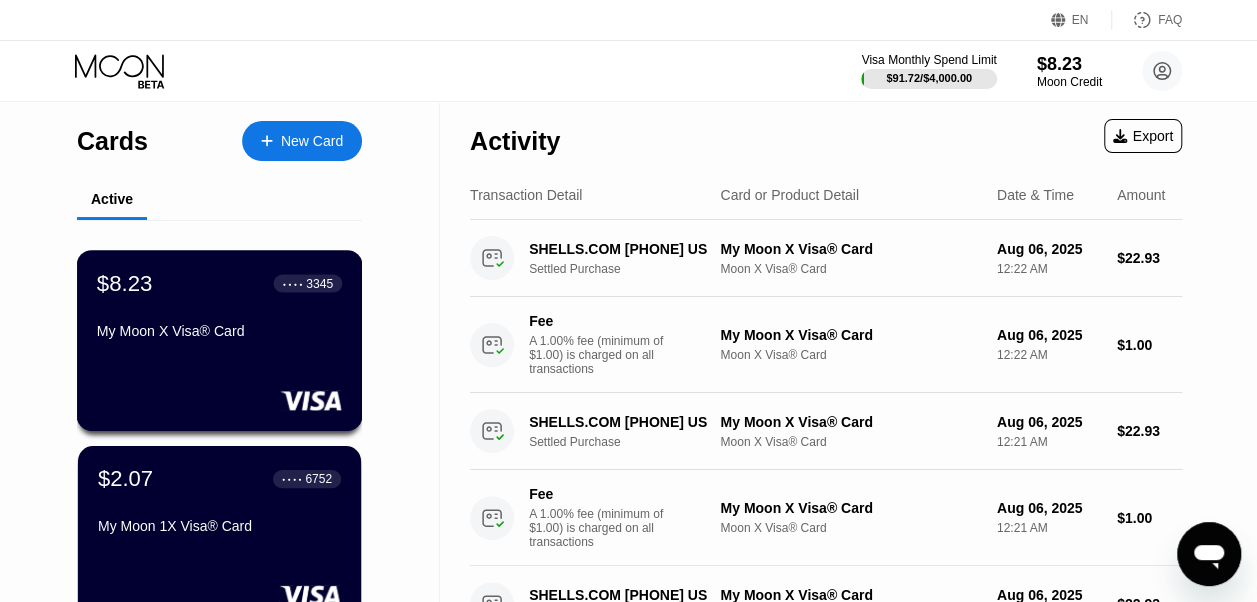 click on "My Moon X Visa® Card" at bounding box center [219, 331] 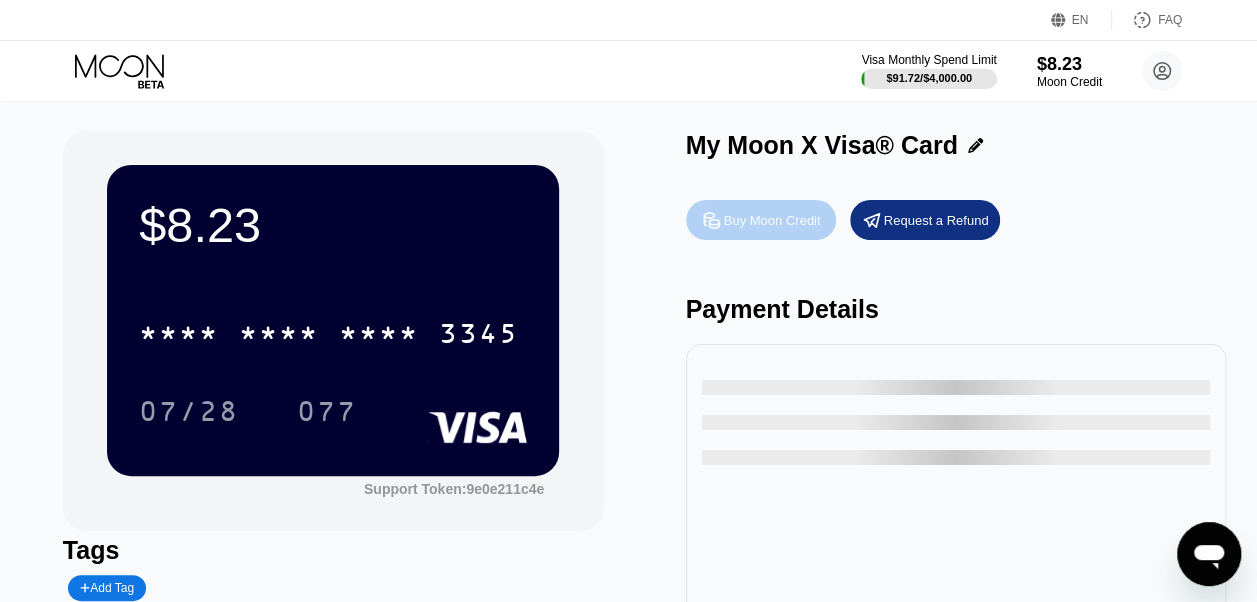 click on "Buy Moon Credit" at bounding box center [761, 220] 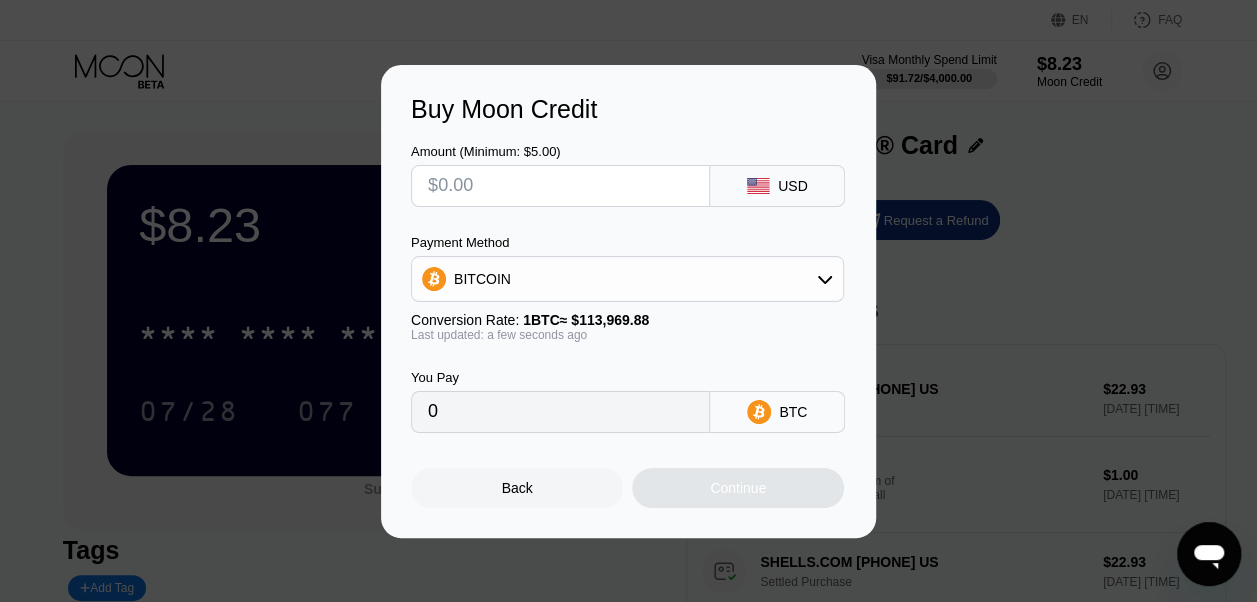 click at bounding box center (560, 186) 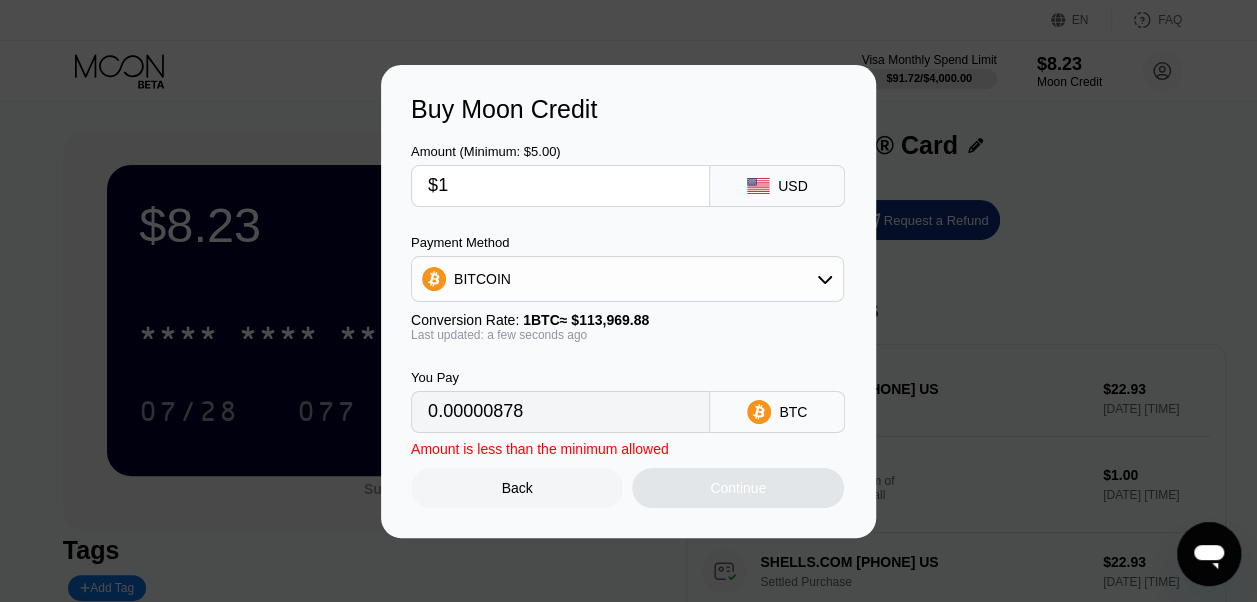 type on "0.00000878" 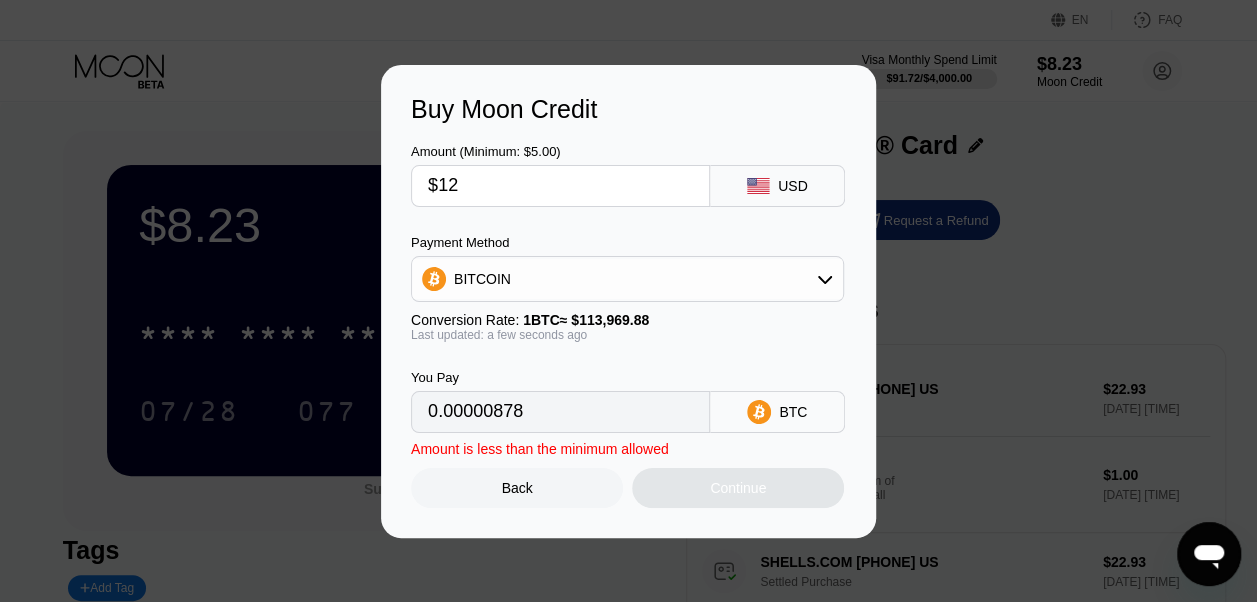 type on "0.00010530" 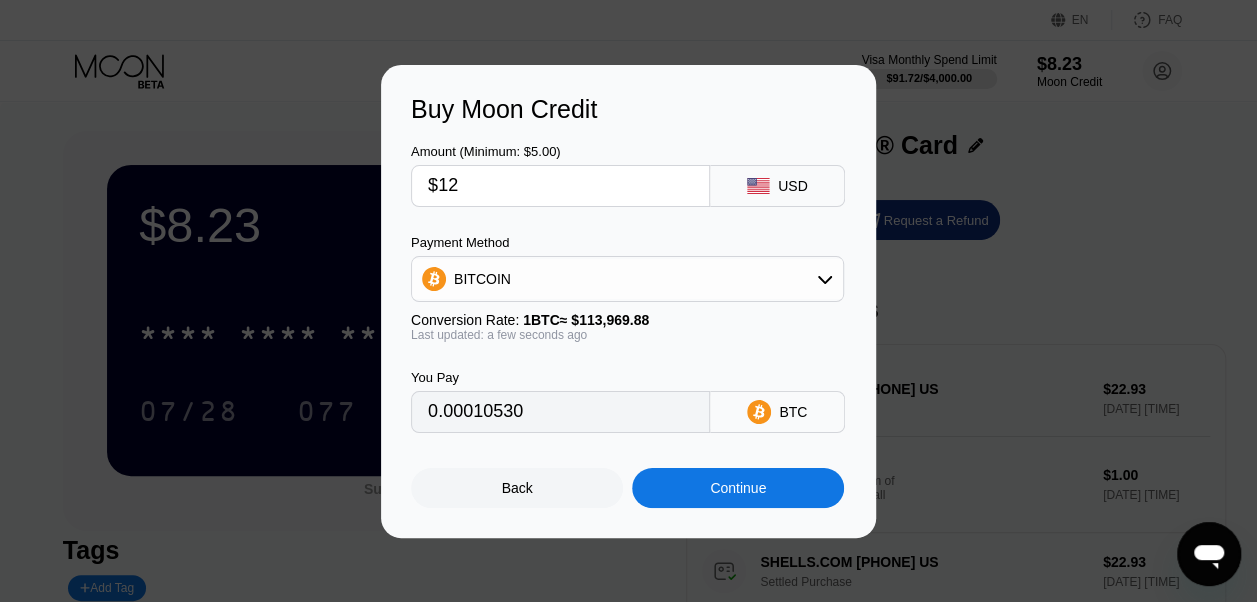 type on "$125" 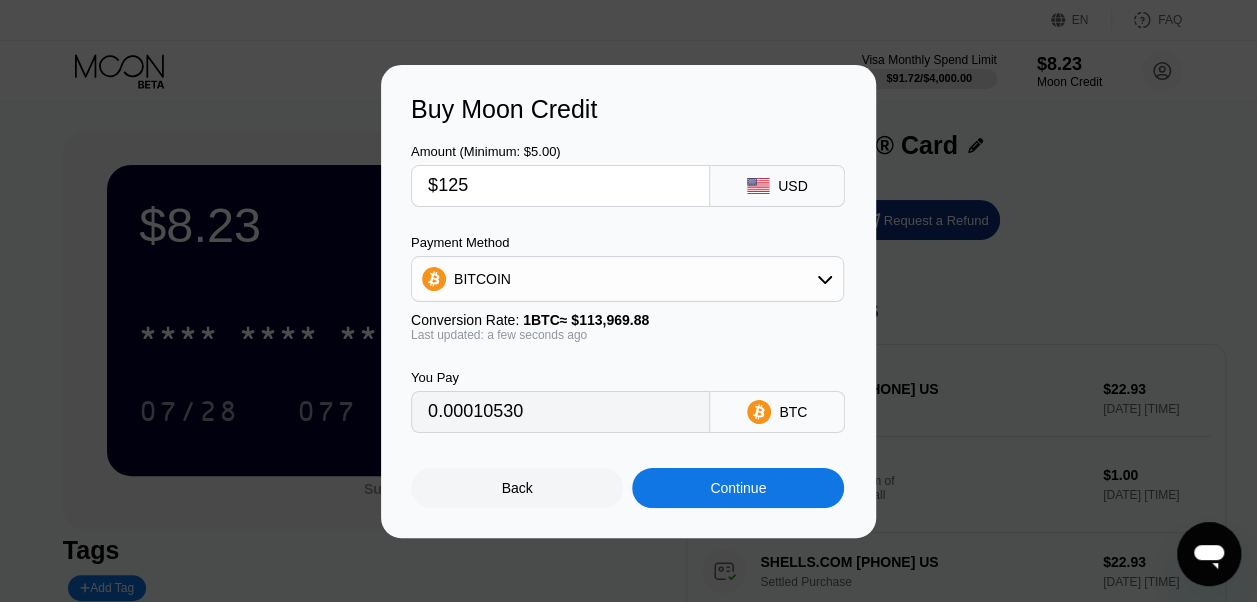 type on "0.00109679" 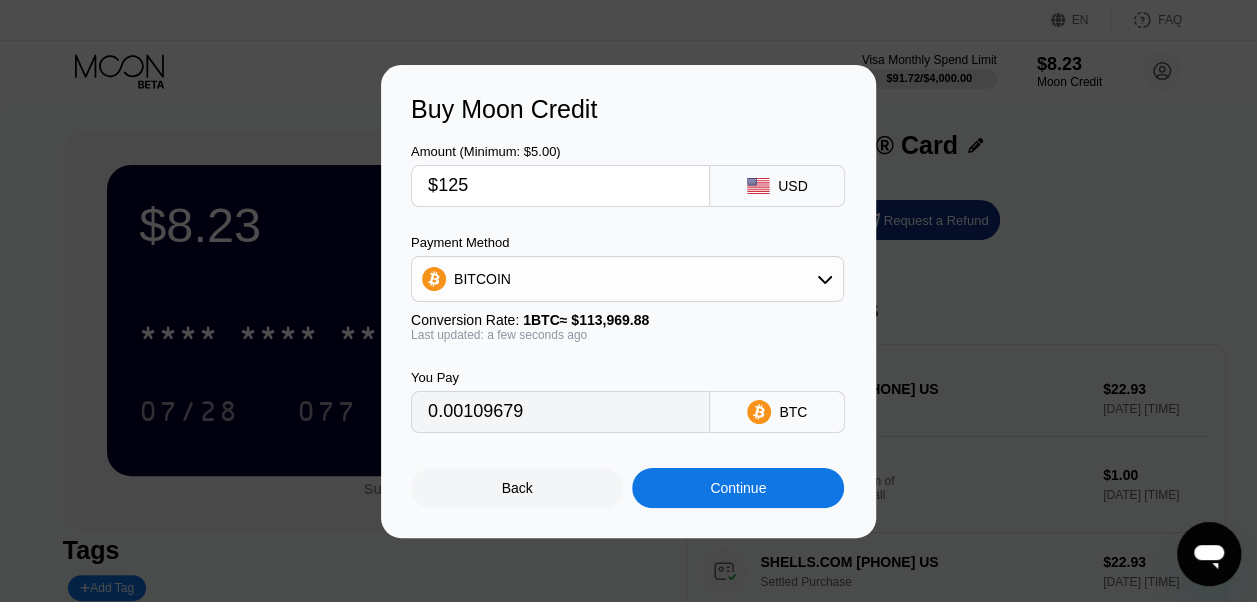 type on "$125" 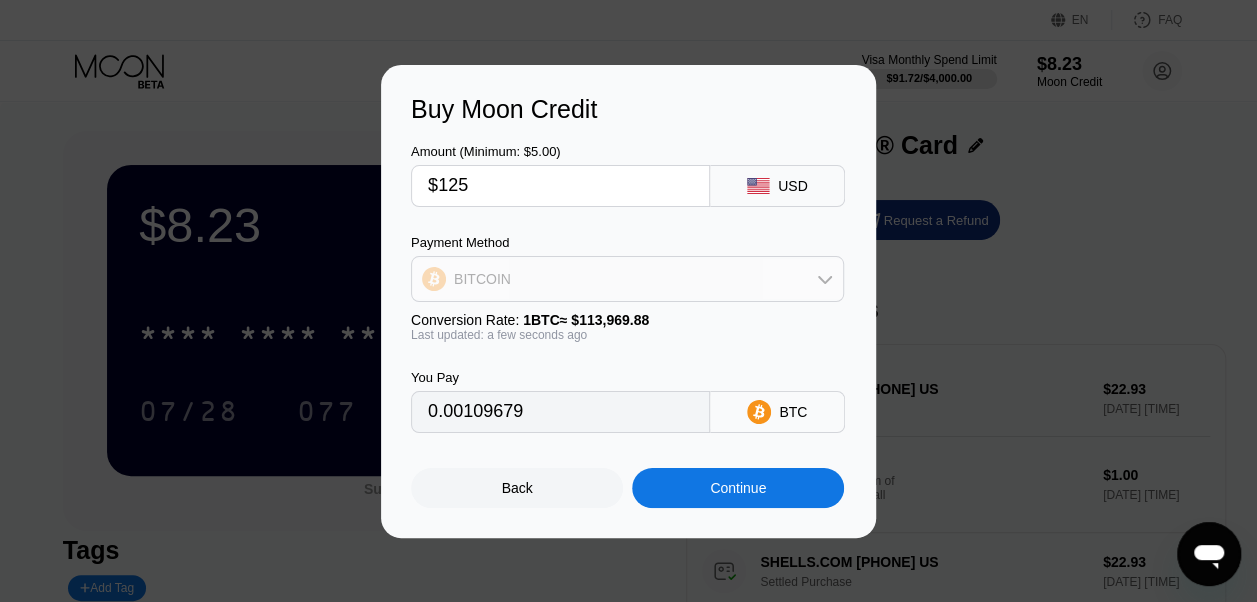 click on "BITCOIN" at bounding box center (627, 279) 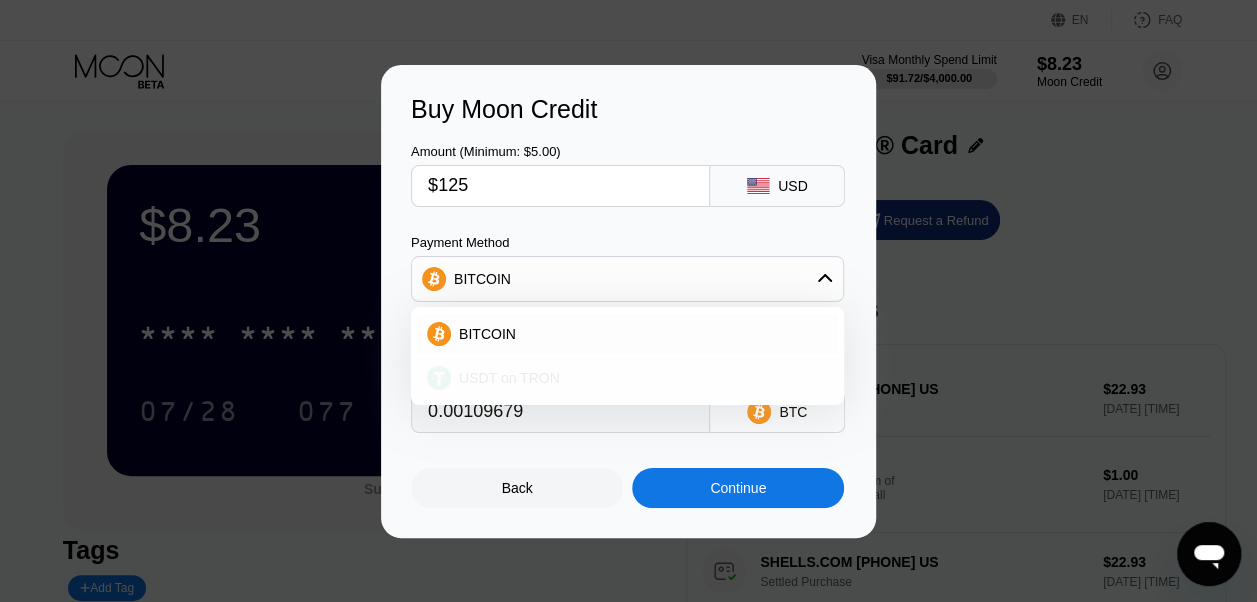 click on "USDT on TRON" at bounding box center [509, 378] 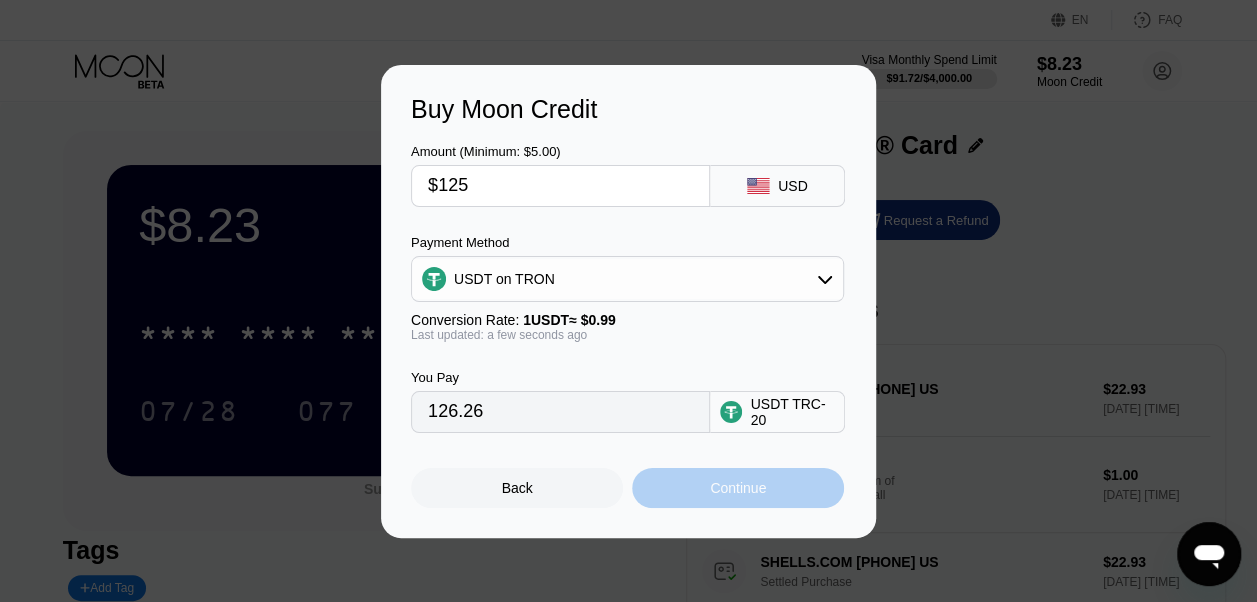 click on "Continue" at bounding box center (738, 488) 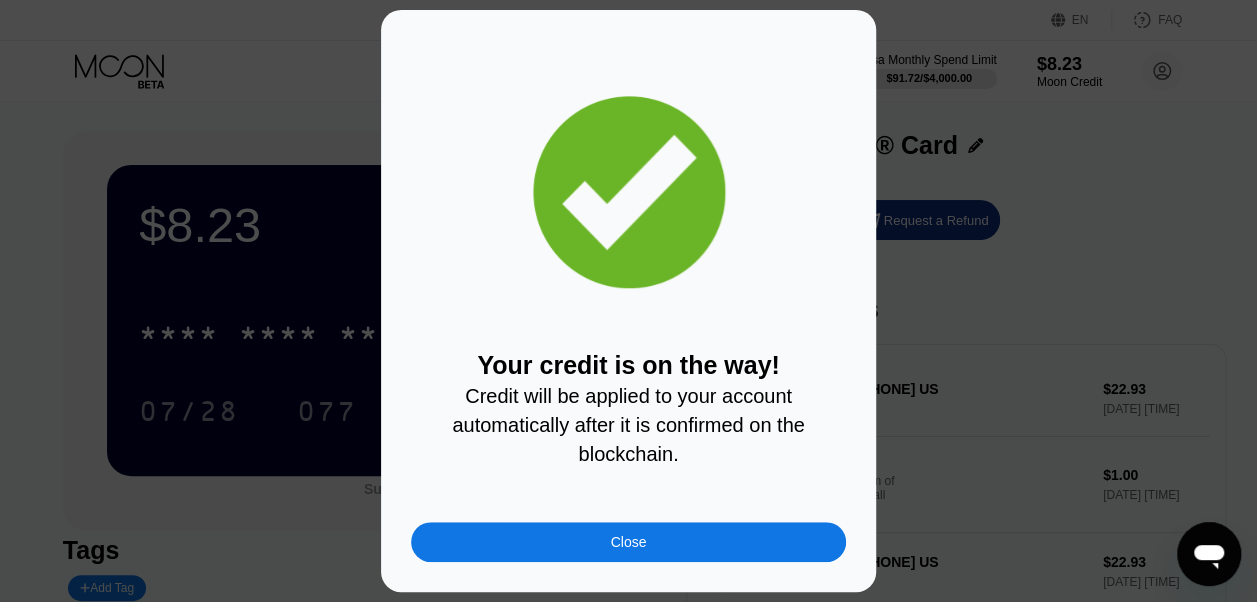 click on "Close" at bounding box center [628, 542] 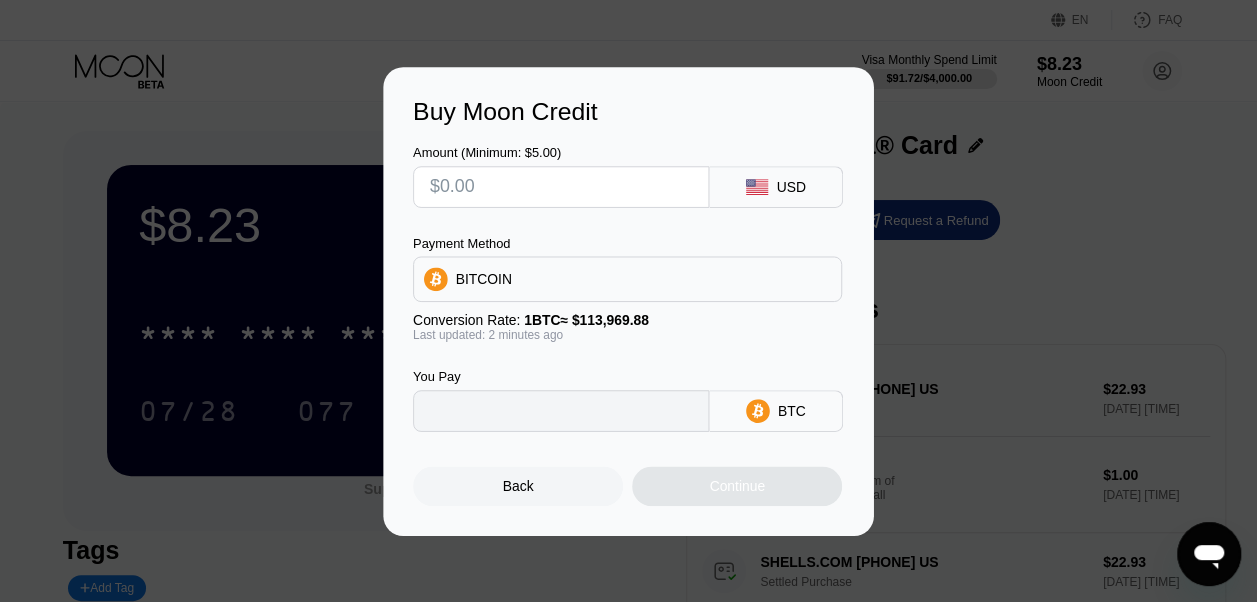 type on "0" 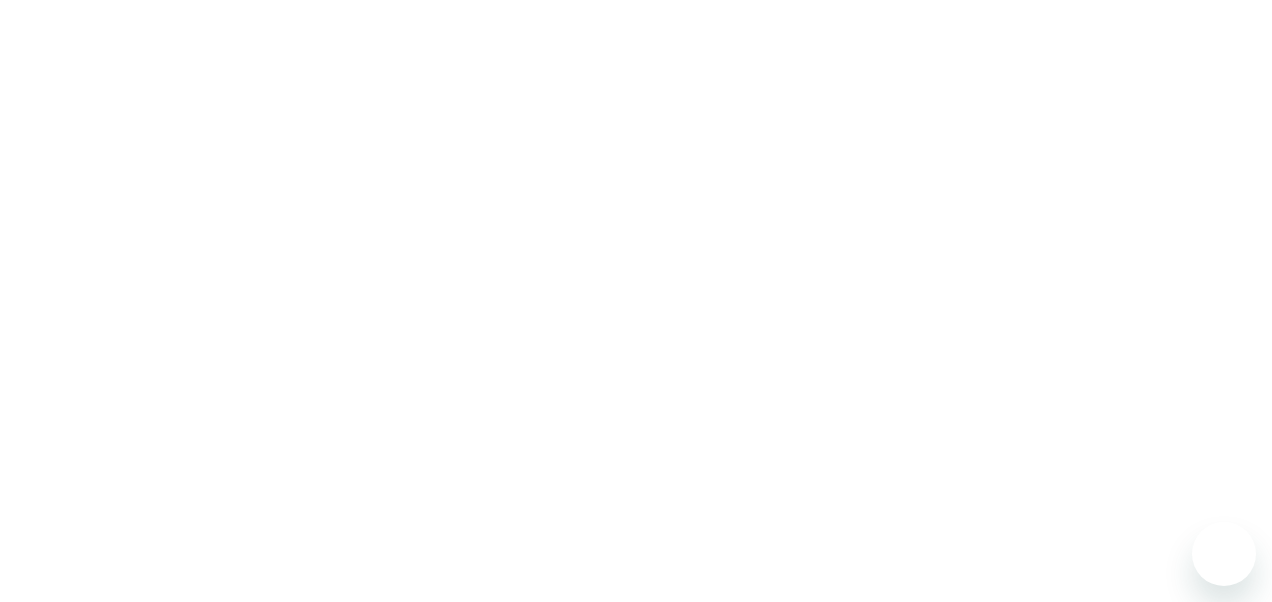 scroll, scrollTop: 0, scrollLeft: 0, axis: both 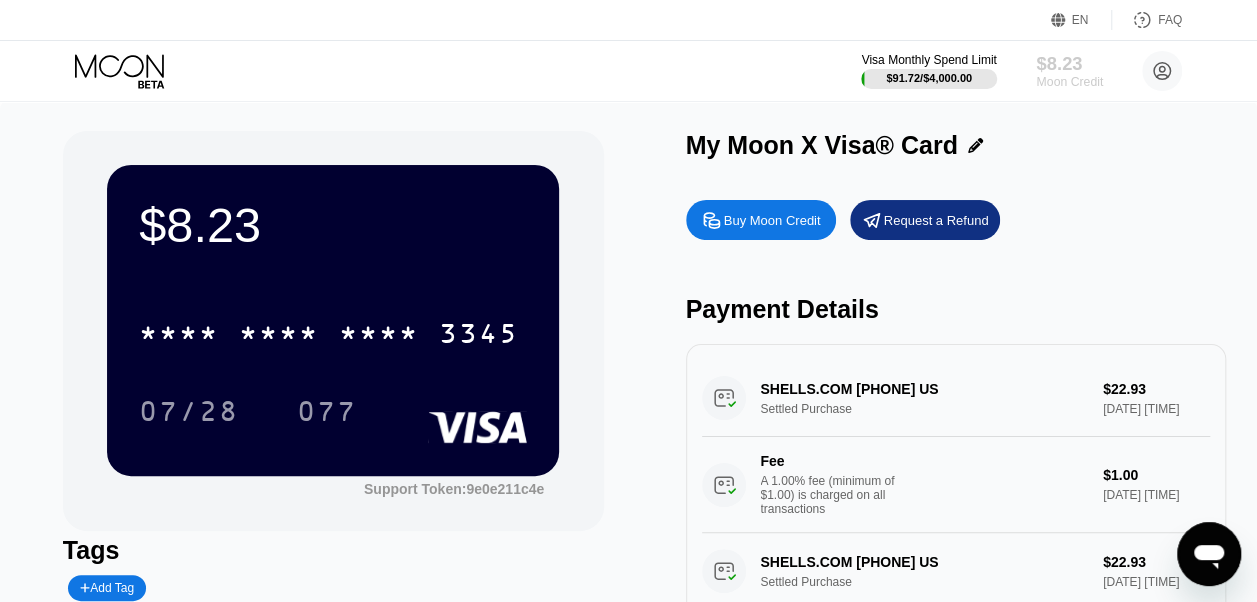 click on "$8.23" at bounding box center [1069, 63] 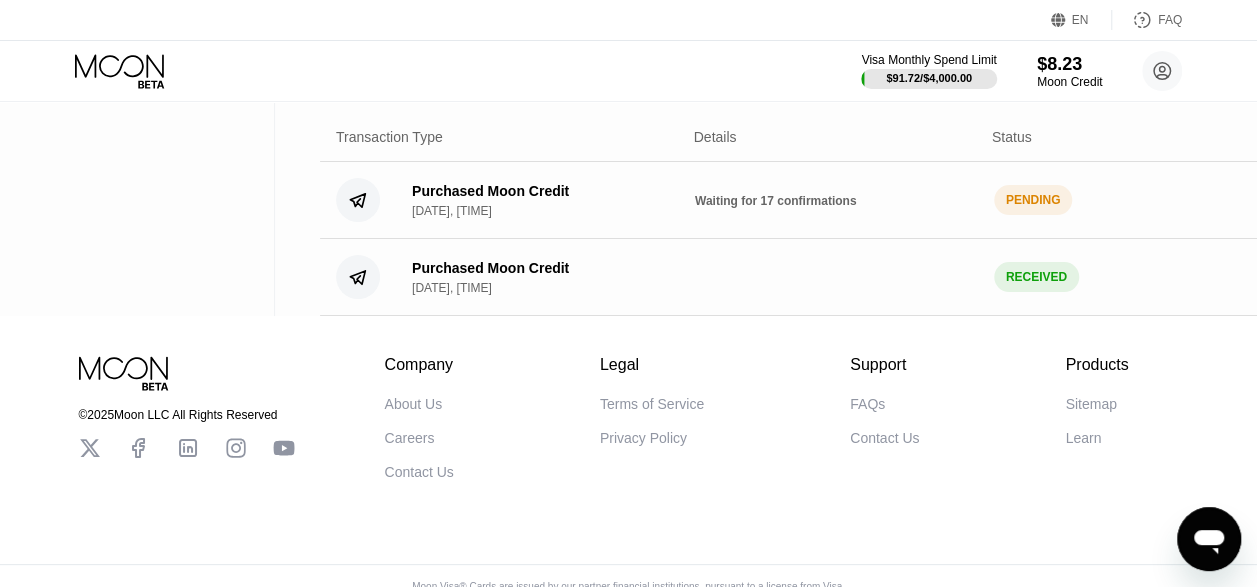 scroll, scrollTop: 425, scrollLeft: 0, axis: vertical 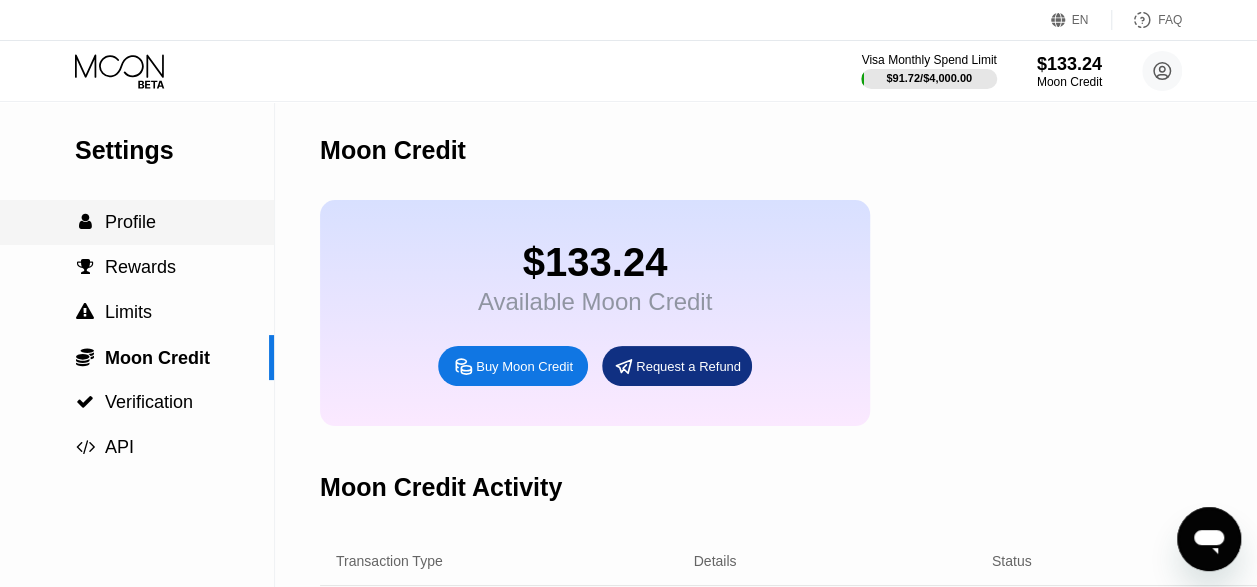 click on "Profile" at bounding box center (130, 222) 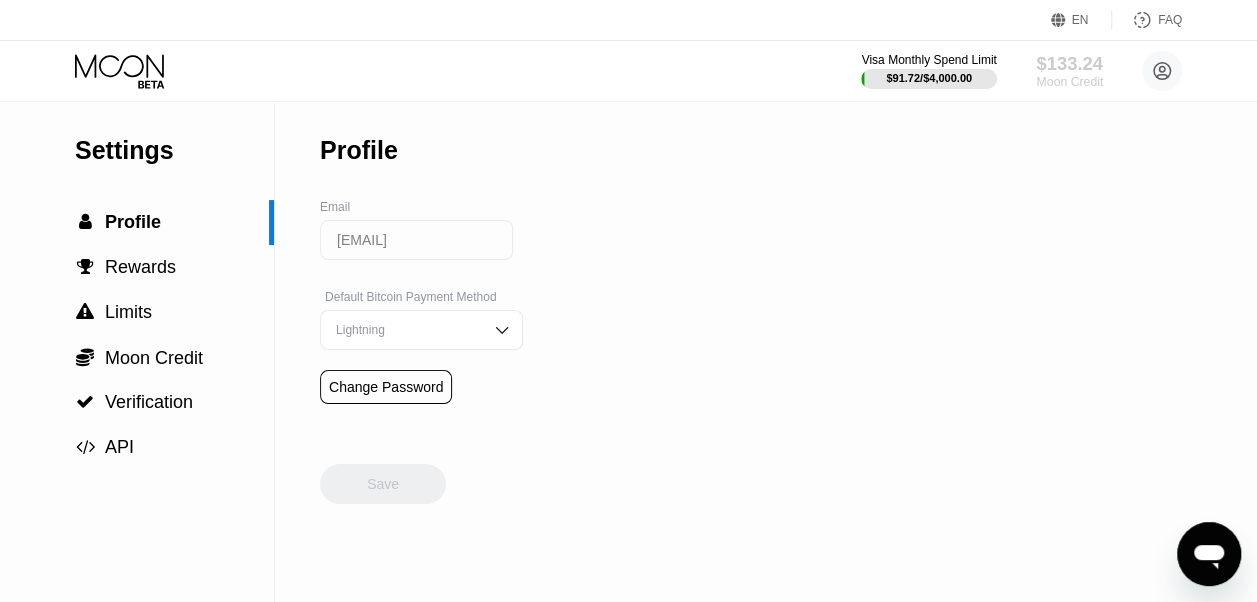 click on "$133.24" at bounding box center [1069, 63] 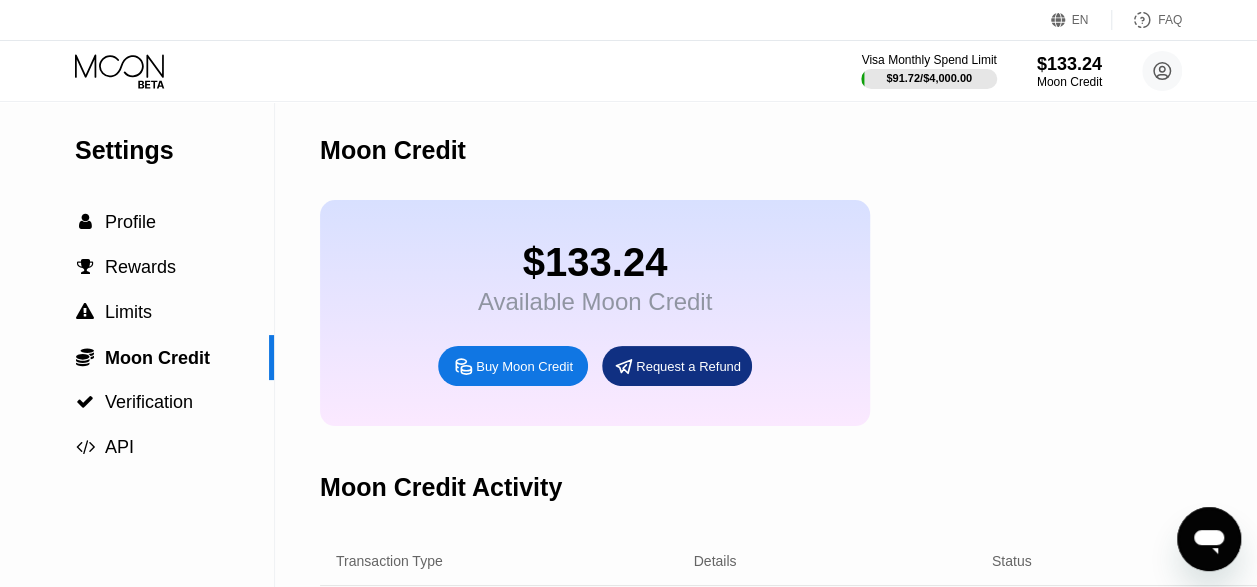 click on "Available Moon Credit" at bounding box center (595, 302) 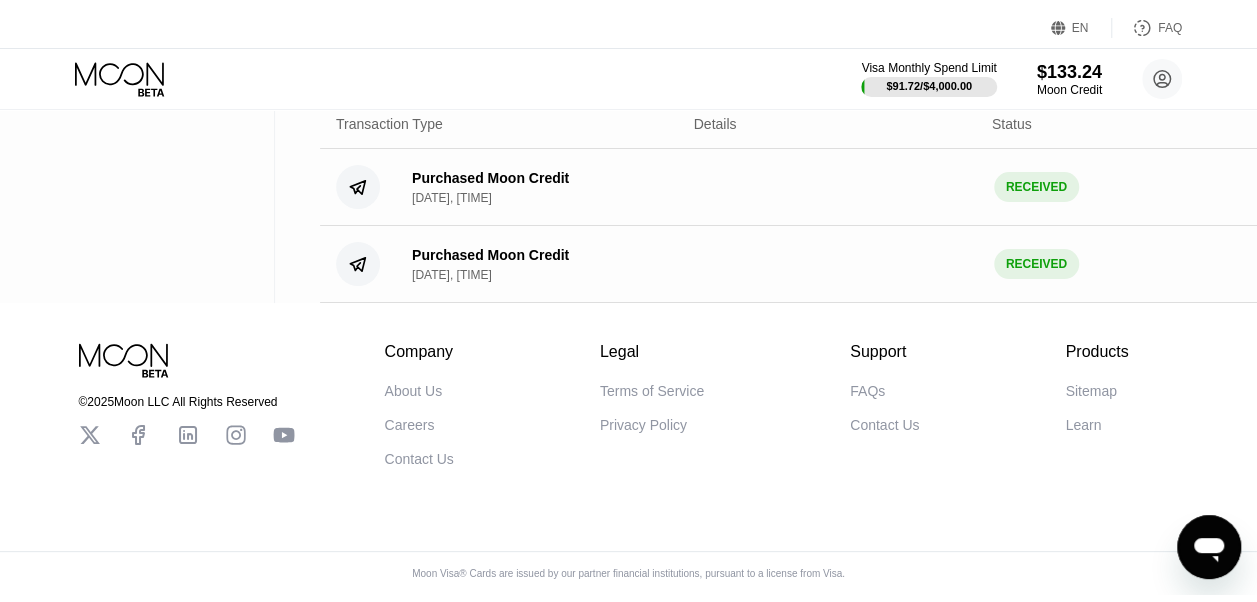 scroll, scrollTop: 0, scrollLeft: 0, axis: both 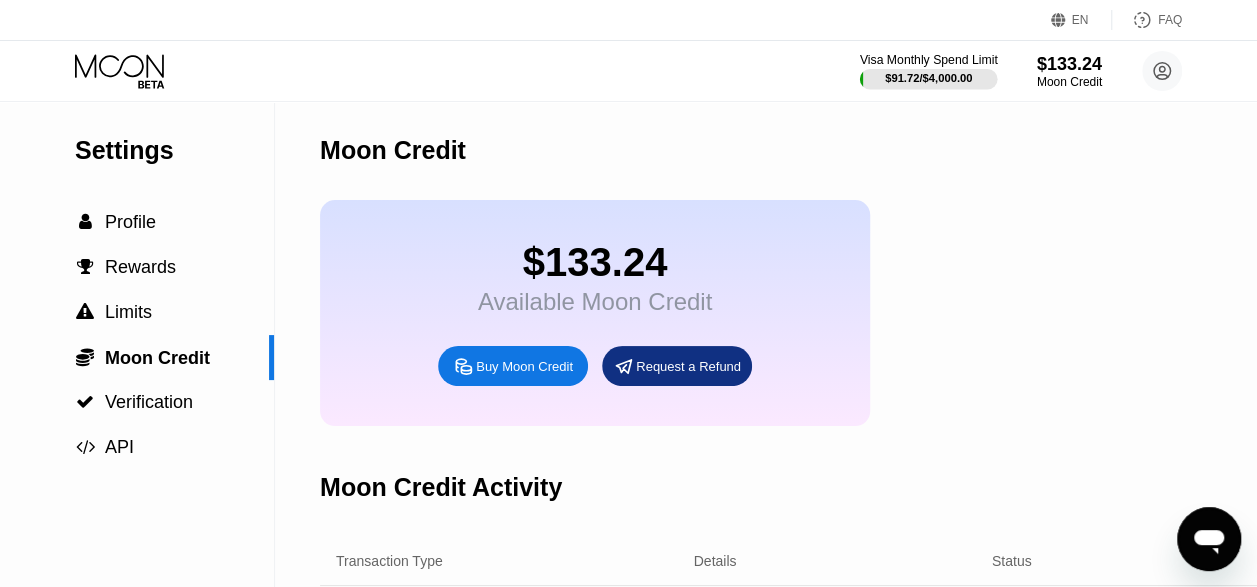 drag, startPoint x: 898, startPoint y: 45, endPoint x: 916, endPoint y: 65, distance: 26.907248 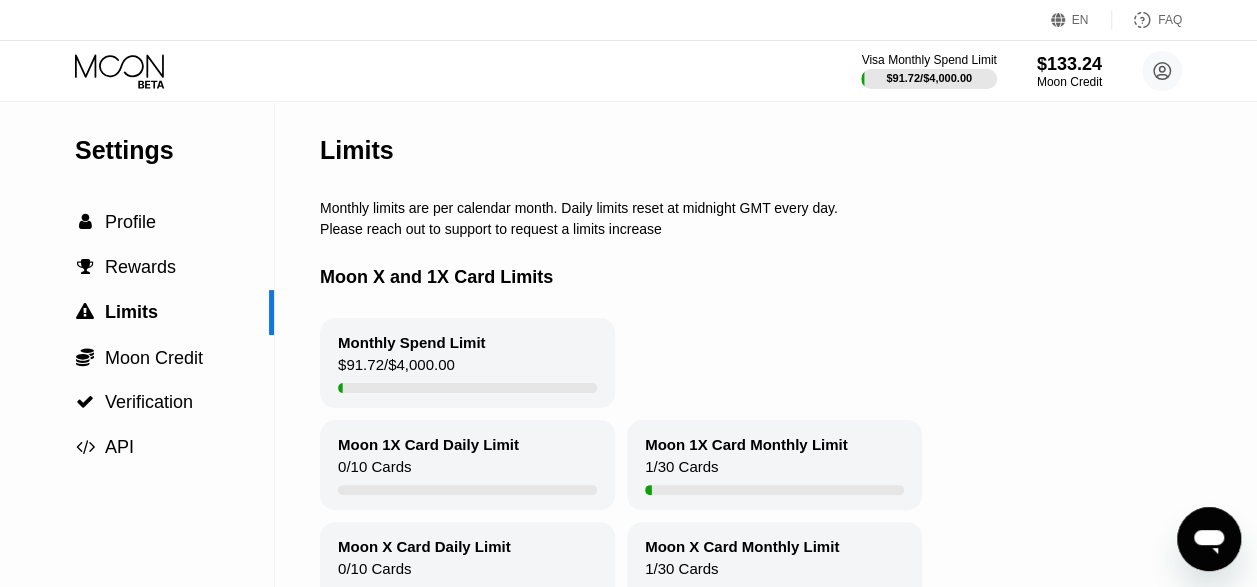 drag, startPoint x: 1183, startPoint y: 62, endPoint x: 1172, endPoint y: 65, distance: 11.401754 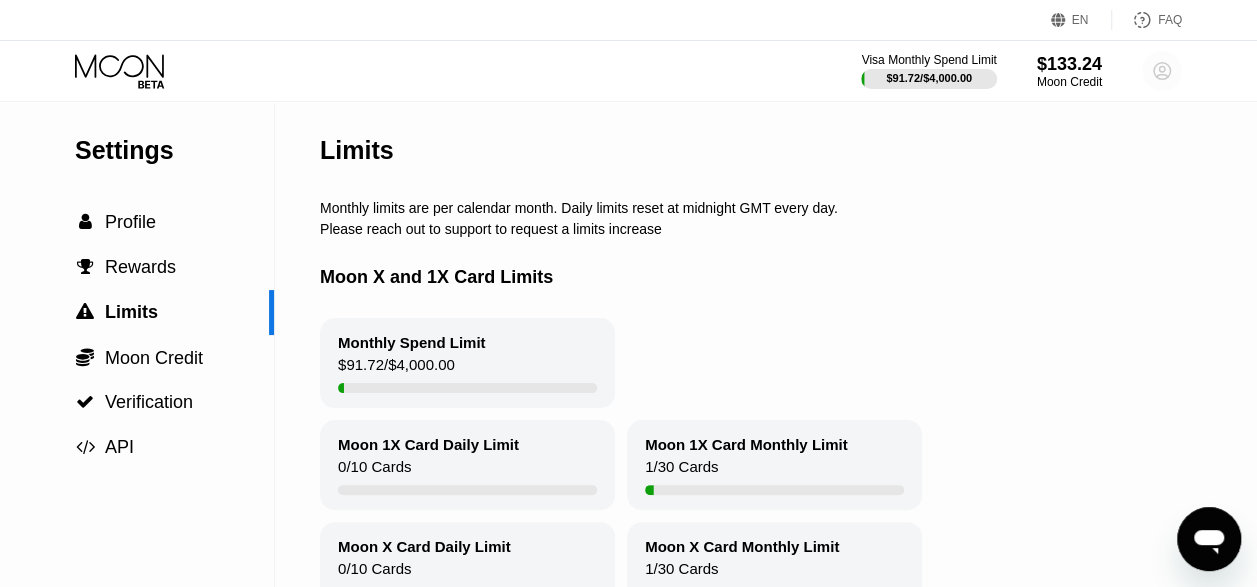 click 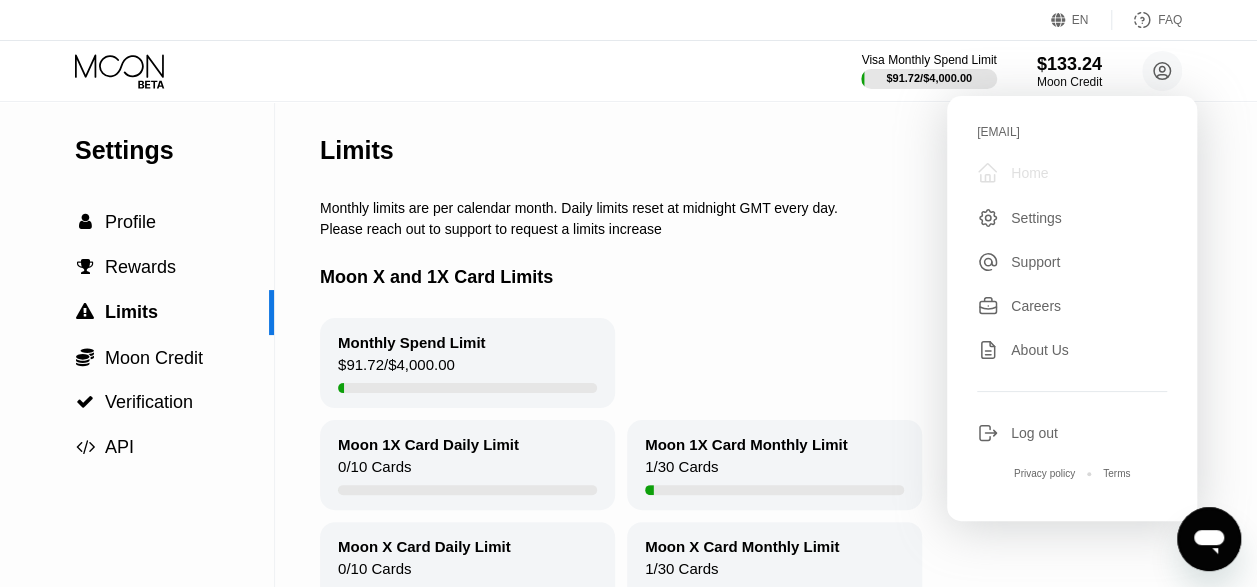 click on " Home" at bounding box center [1072, 173] 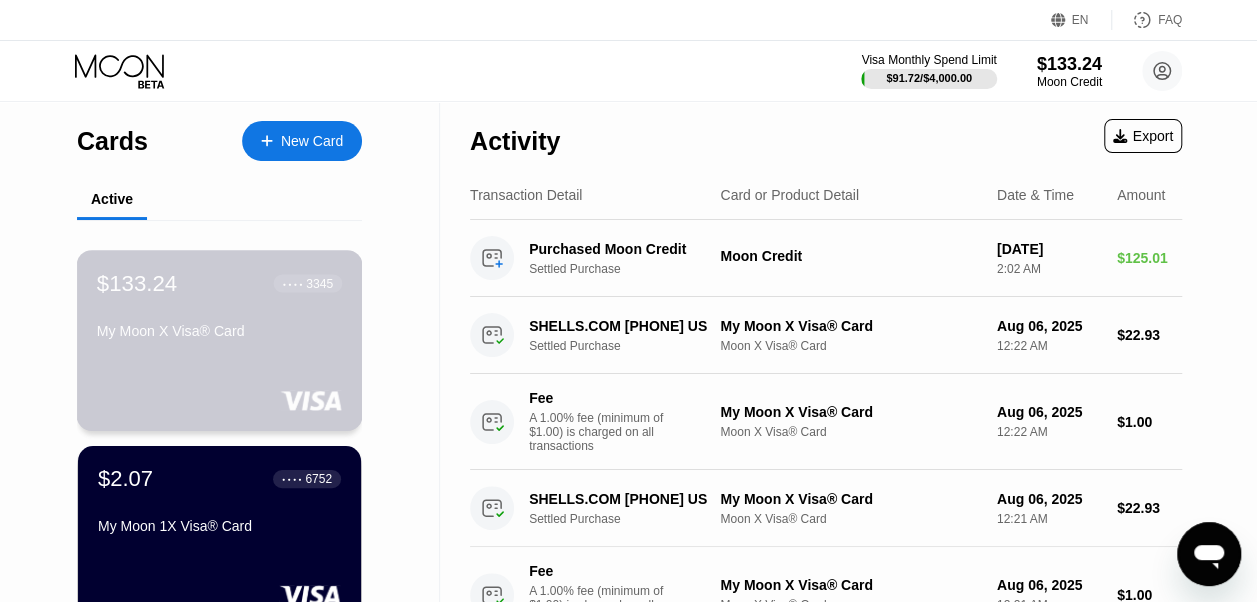 click on "My Moon X Visa® Card" at bounding box center [219, 335] 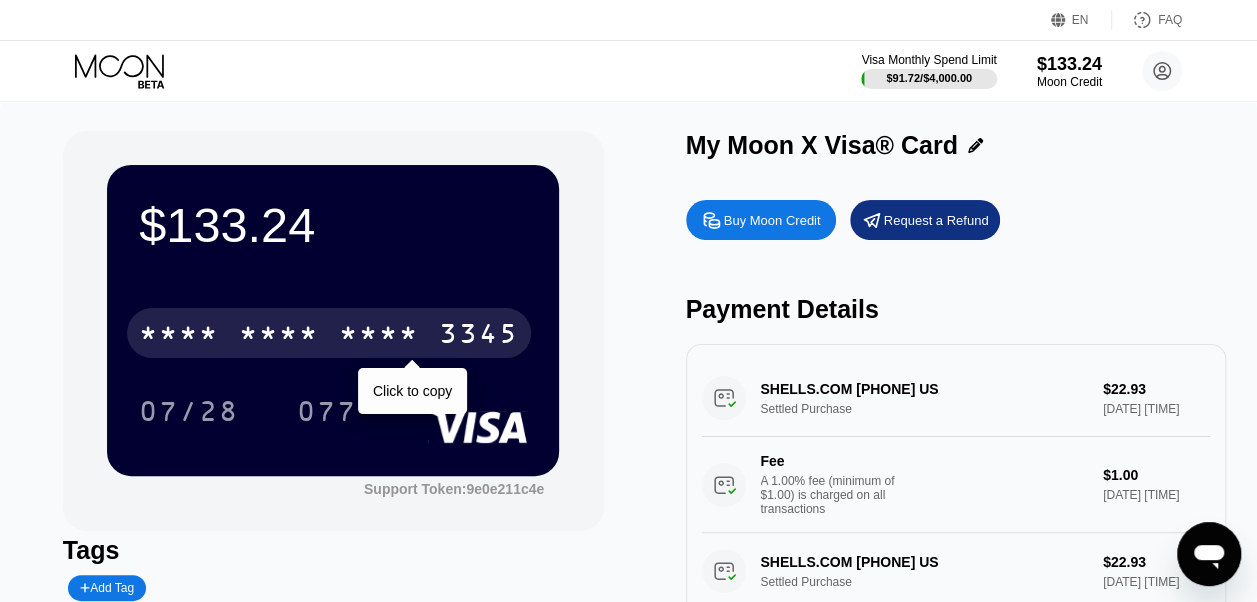 click on "* * * *" at bounding box center (379, 336) 